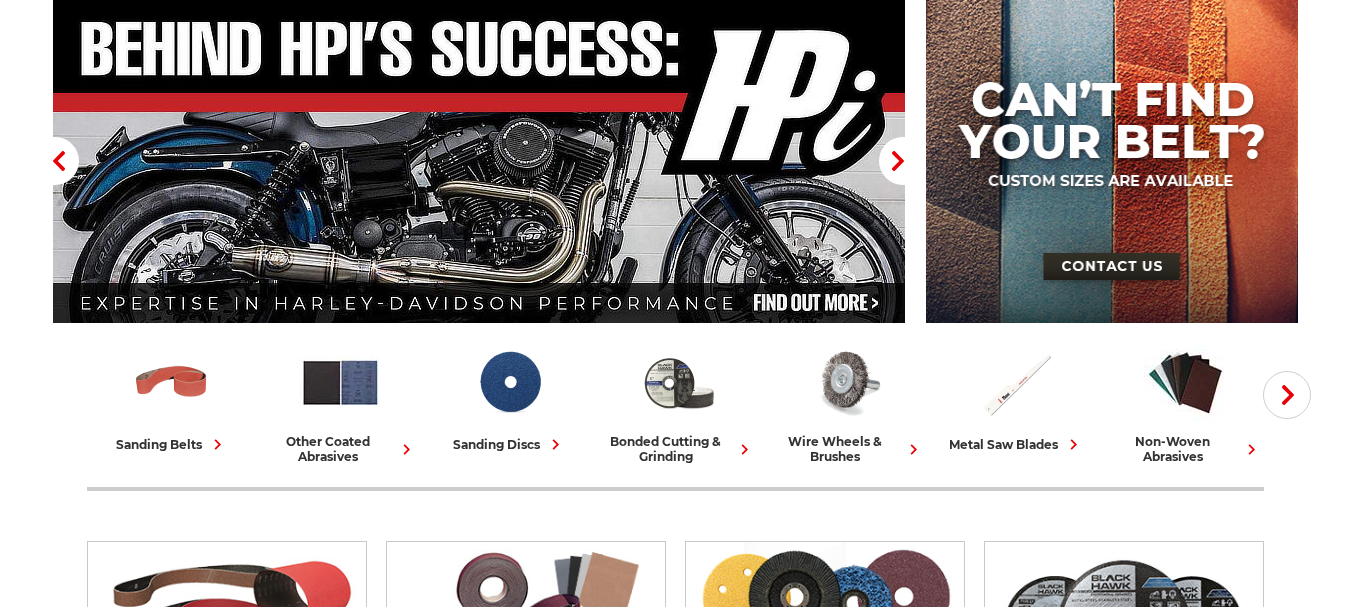 scroll, scrollTop: 500, scrollLeft: 0, axis: vertical 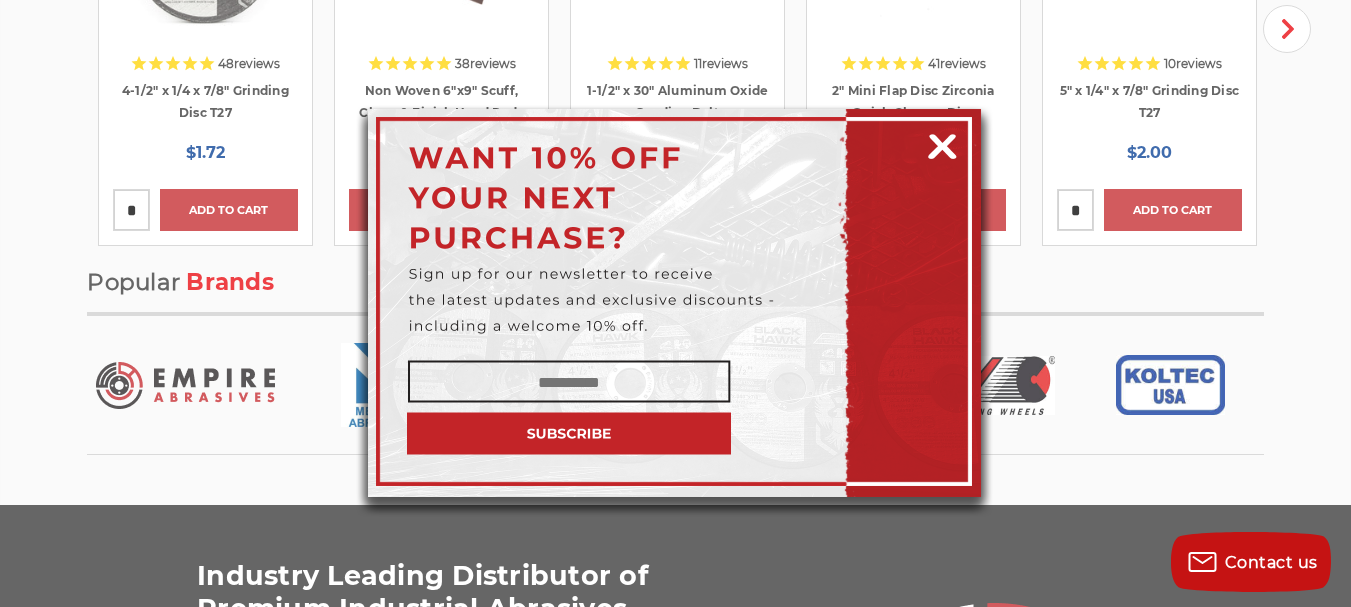 click at bounding box center [942, 143] 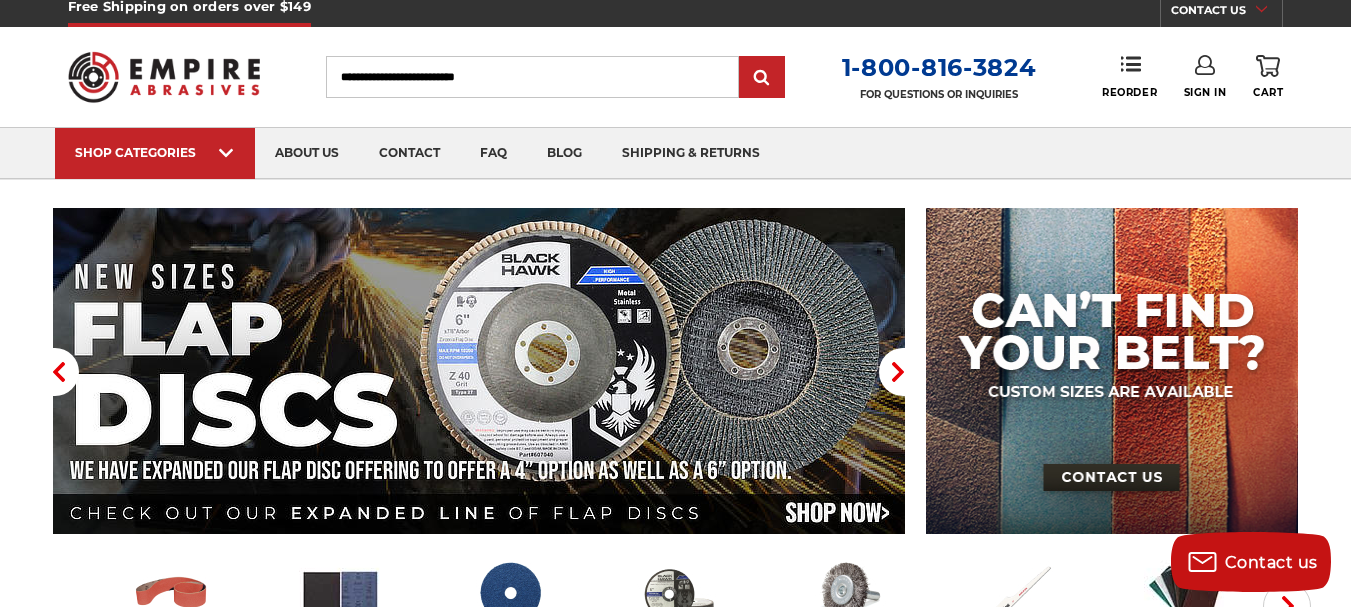 scroll, scrollTop: 0, scrollLeft: 0, axis: both 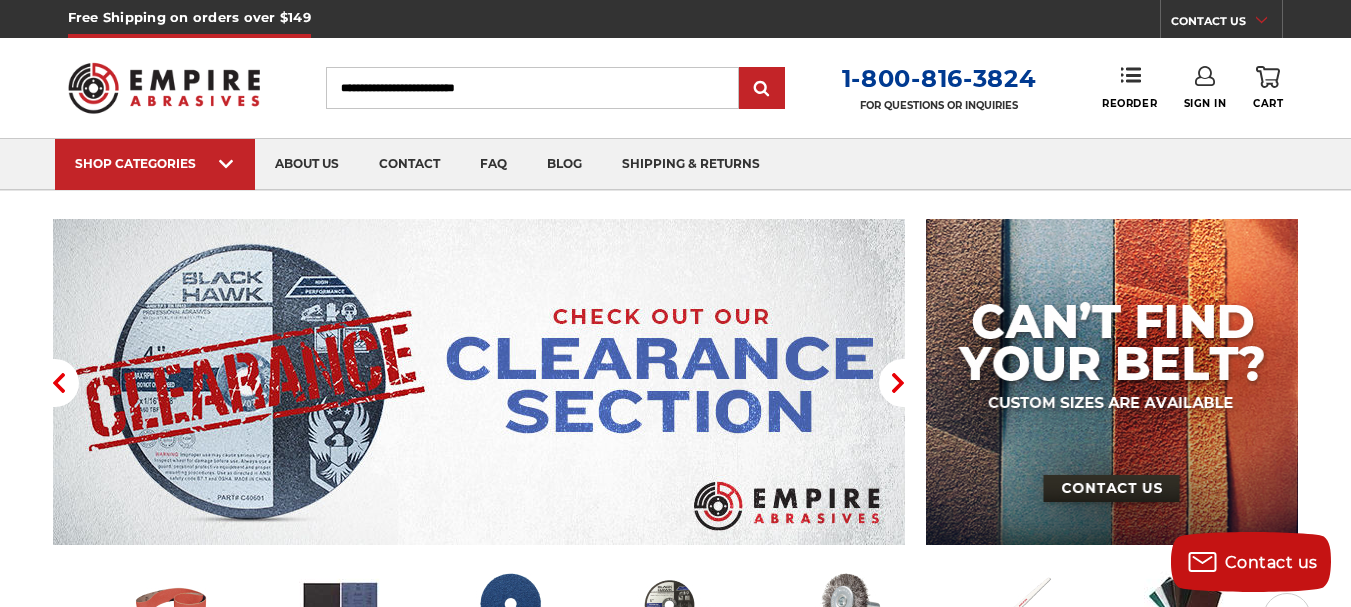 click on "Search" at bounding box center (532, 88) 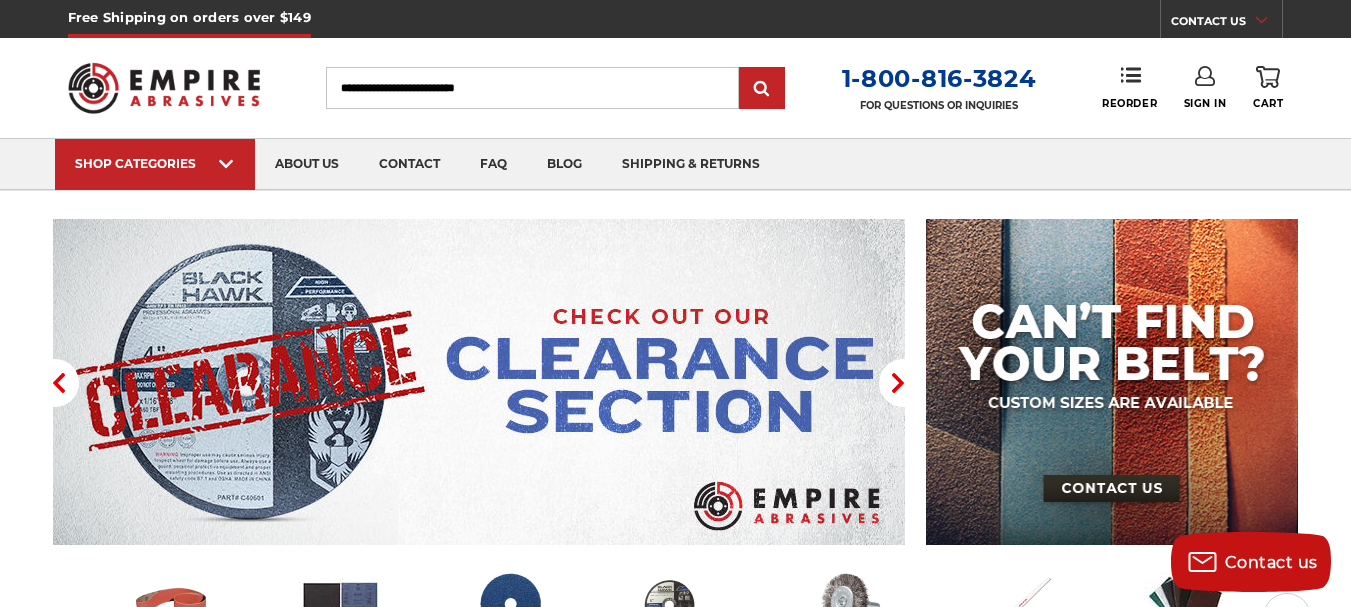 click on "Search" at bounding box center (532, 88) 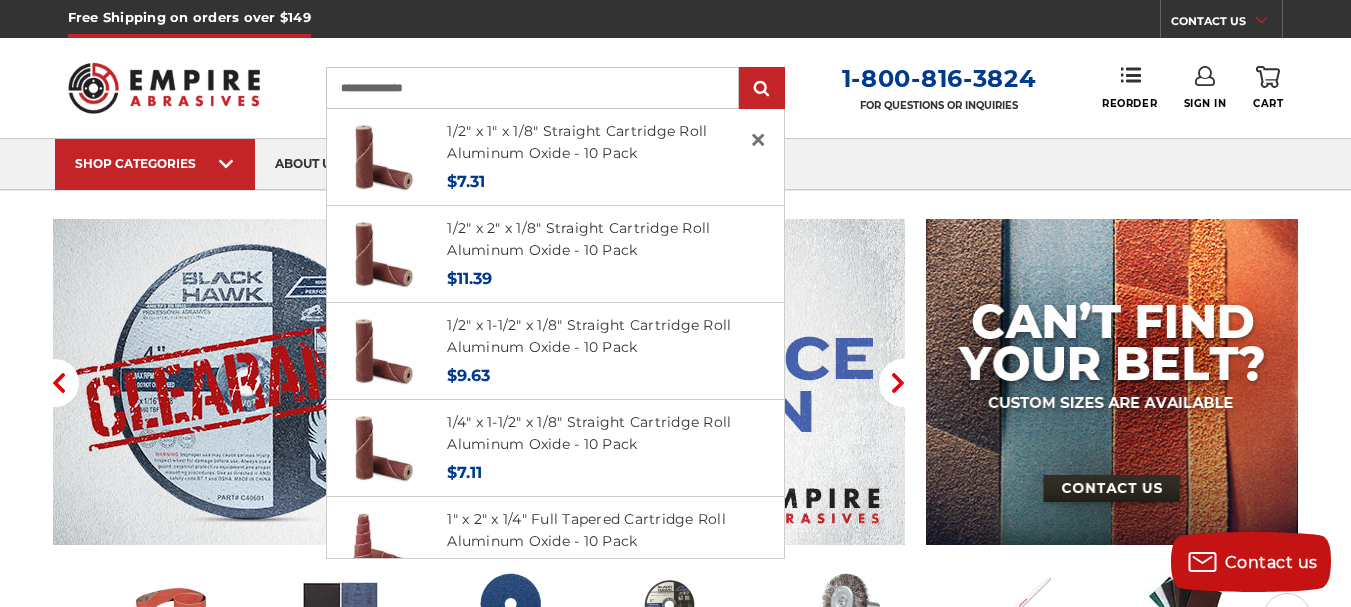 type on "**********" 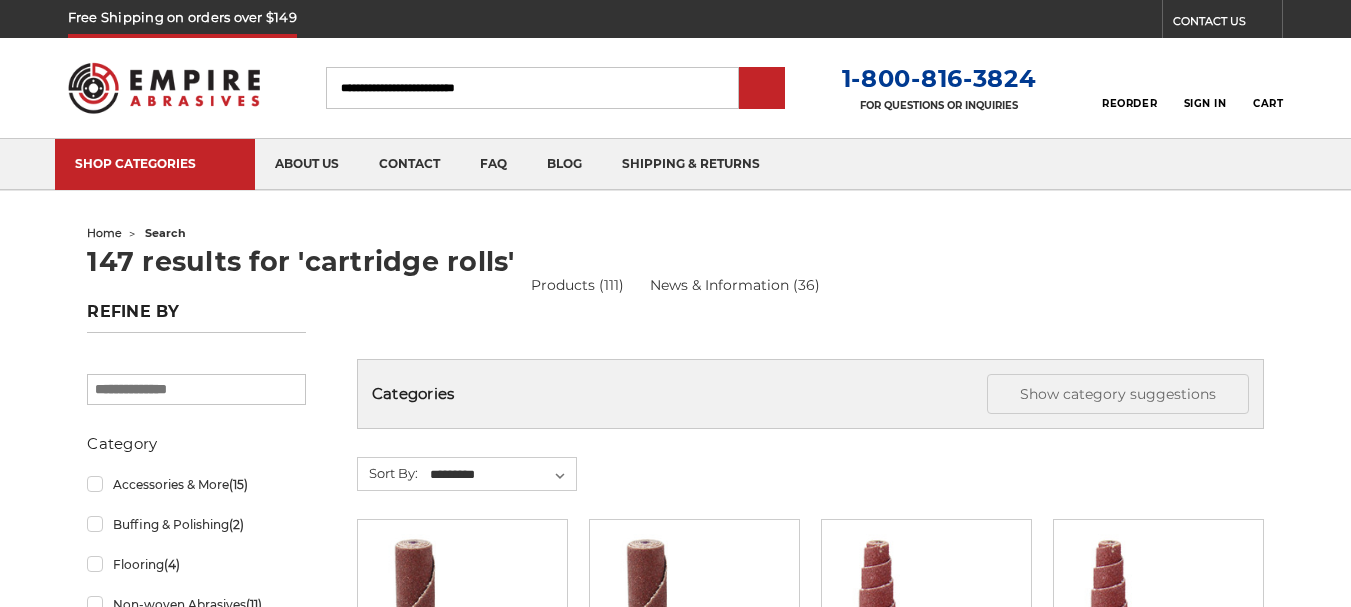 scroll, scrollTop: 0, scrollLeft: 0, axis: both 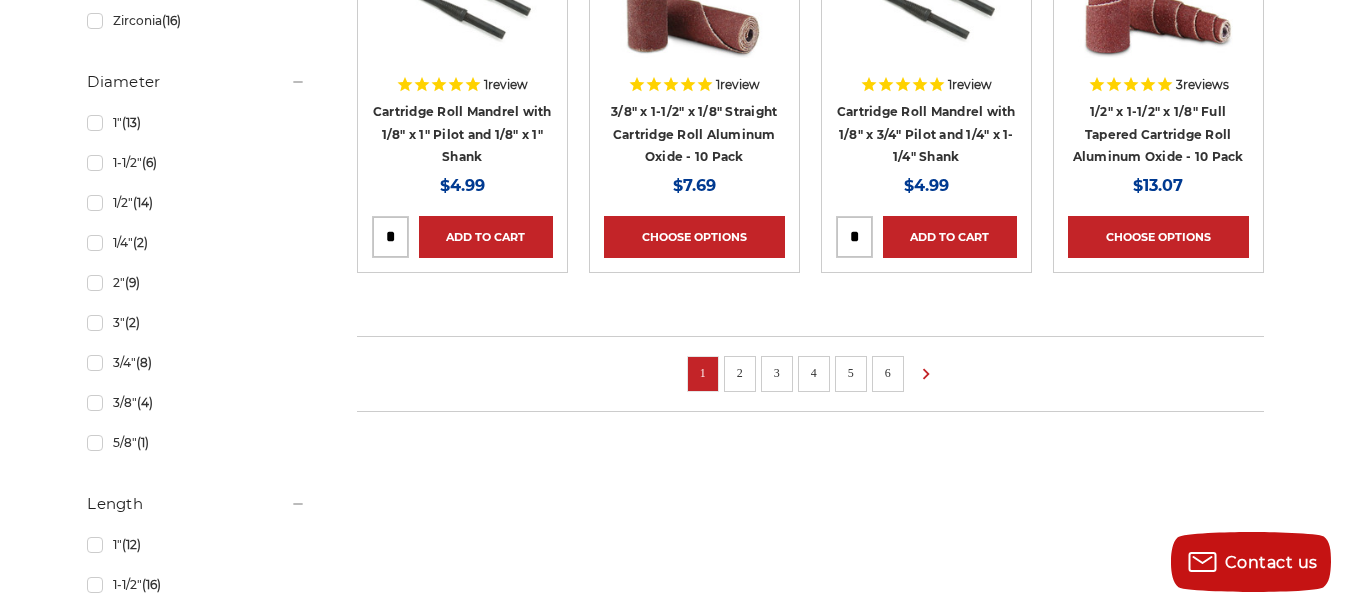 click on "2" at bounding box center (740, 373) 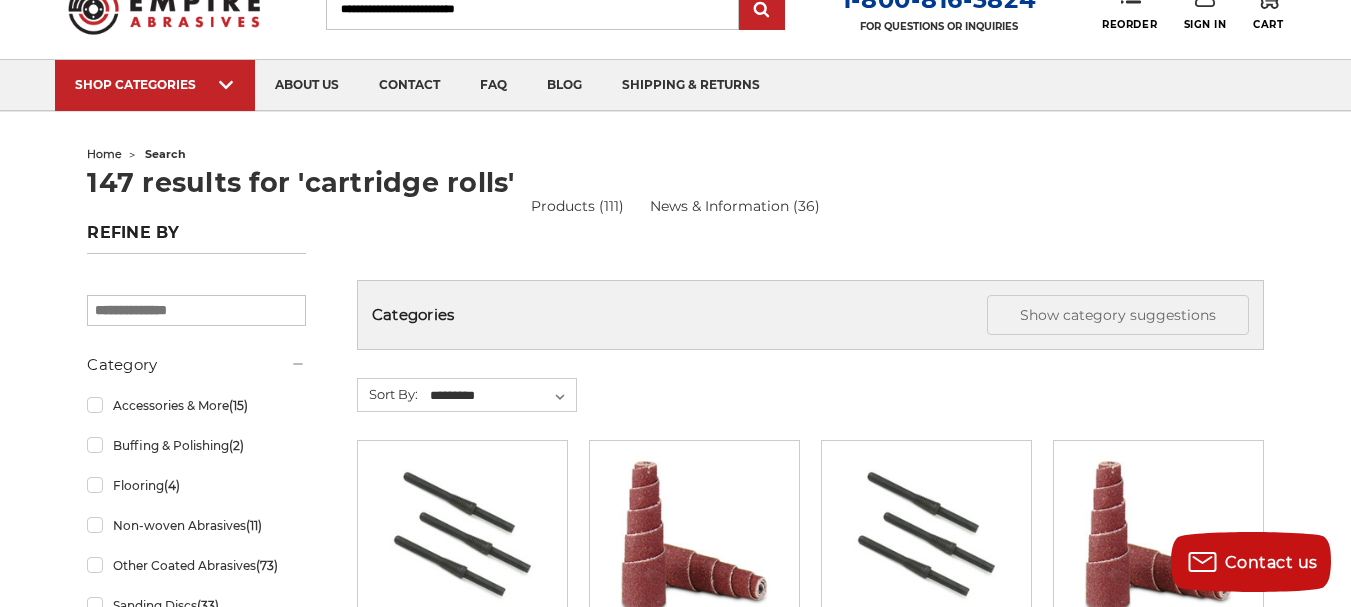 scroll, scrollTop: 0, scrollLeft: 0, axis: both 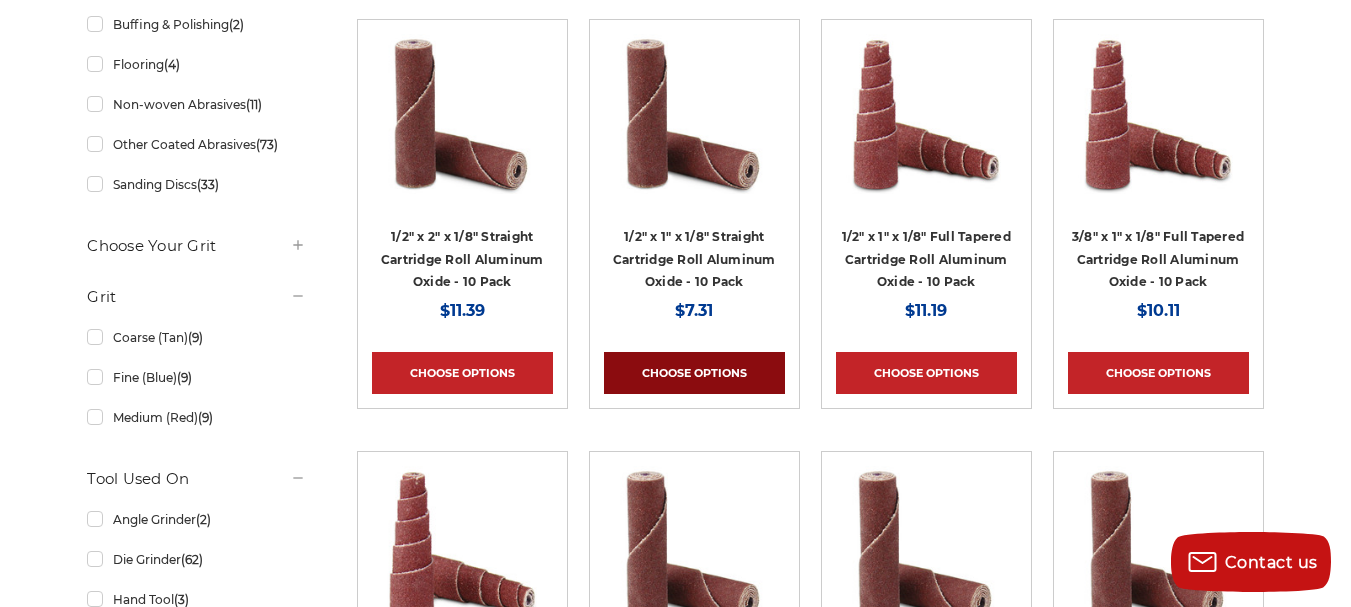 click on "Choose Options" at bounding box center (694, 373) 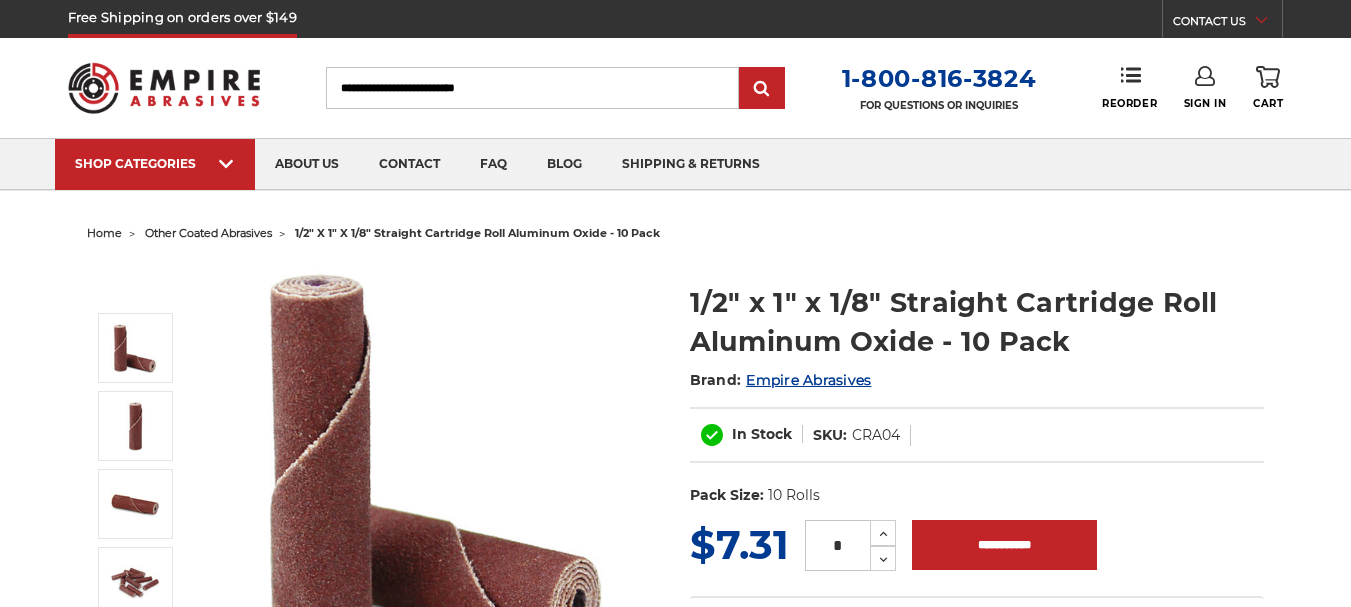 scroll, scrollTop: 0, scrollLeft: 0, axis: both 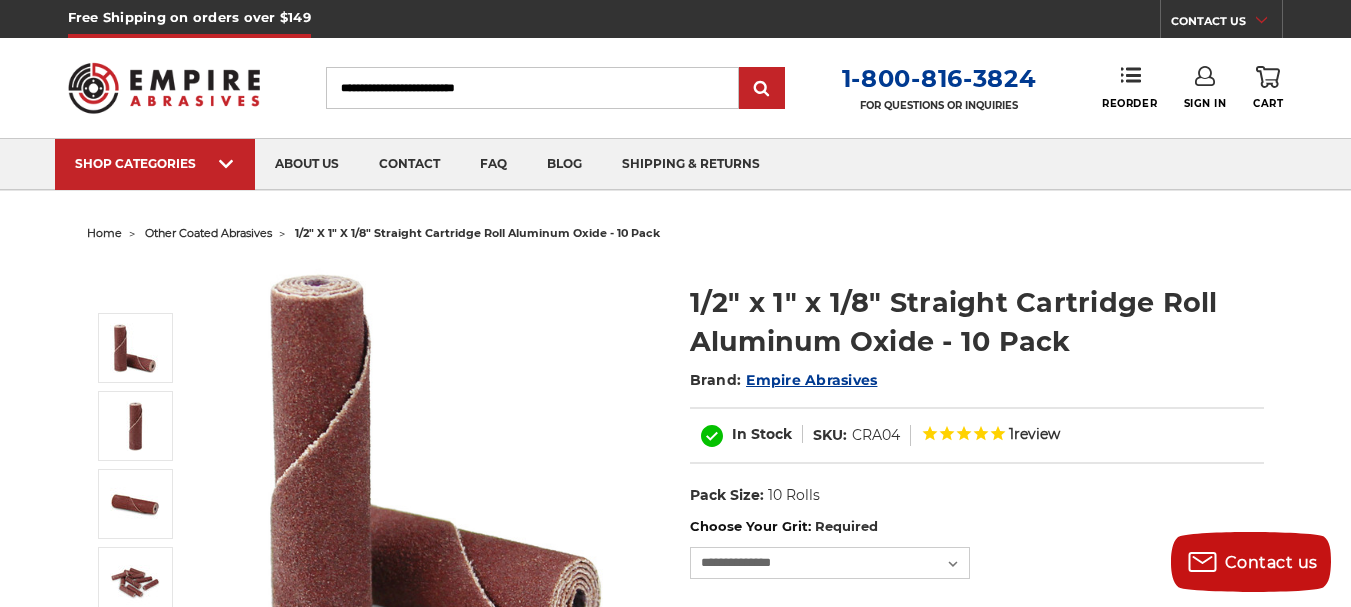 click on "Search" at bounding box center (532, 88) 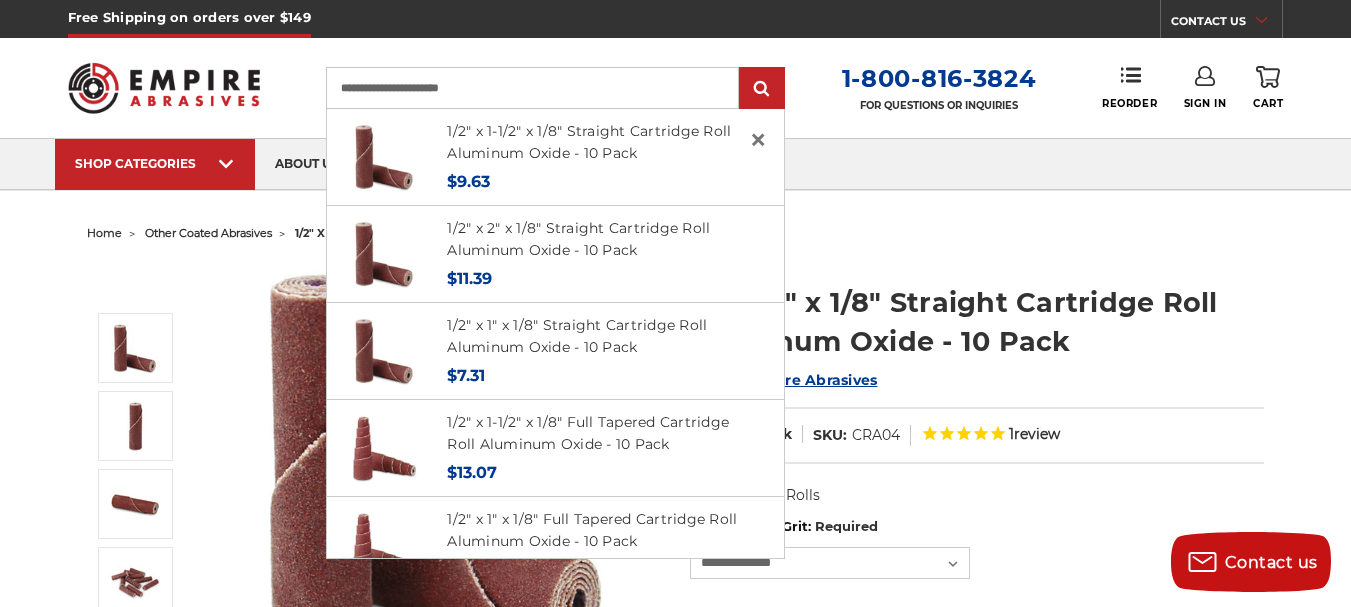 type on "**********" 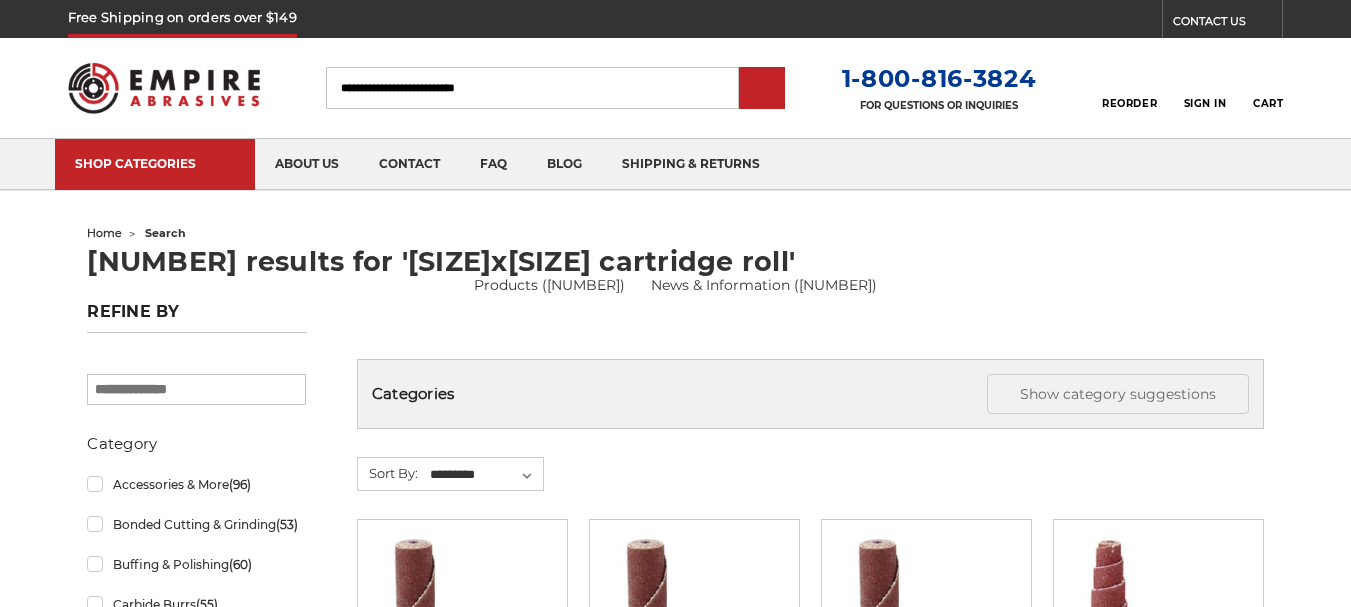 scroll, scrollTop: 0, scrollLeft: 0, axis: both 